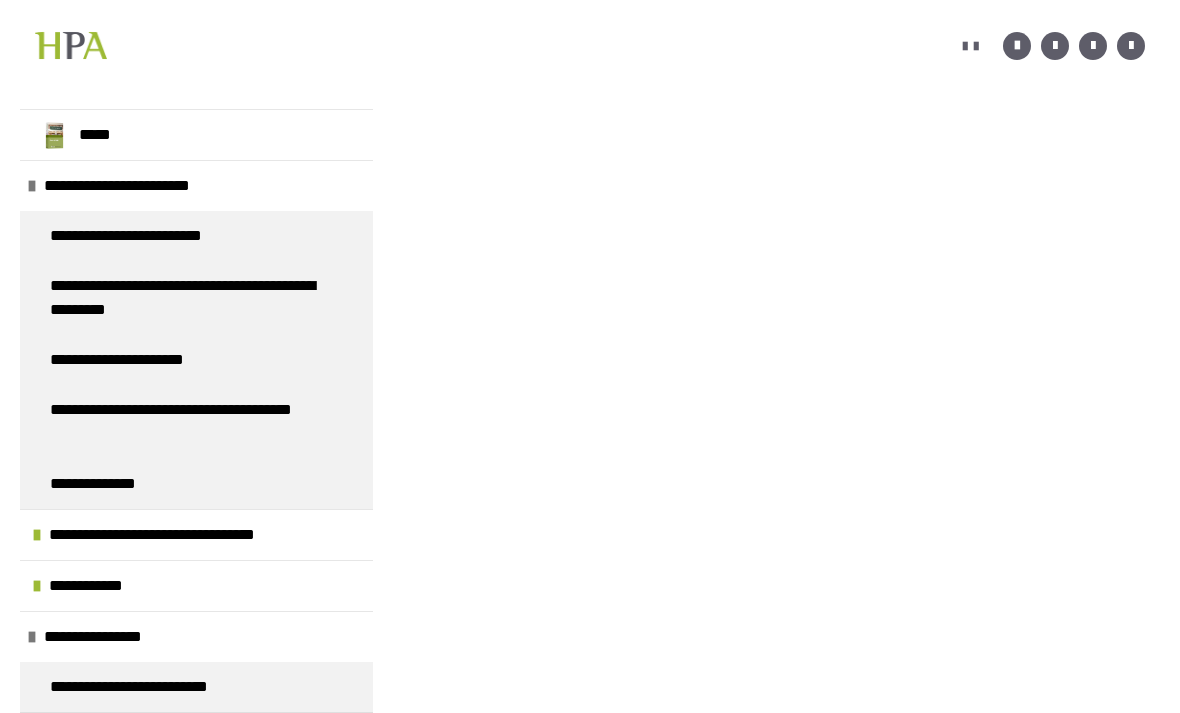 scroll, scrollTop: 383, scrollLeft: 0, axis: vertical 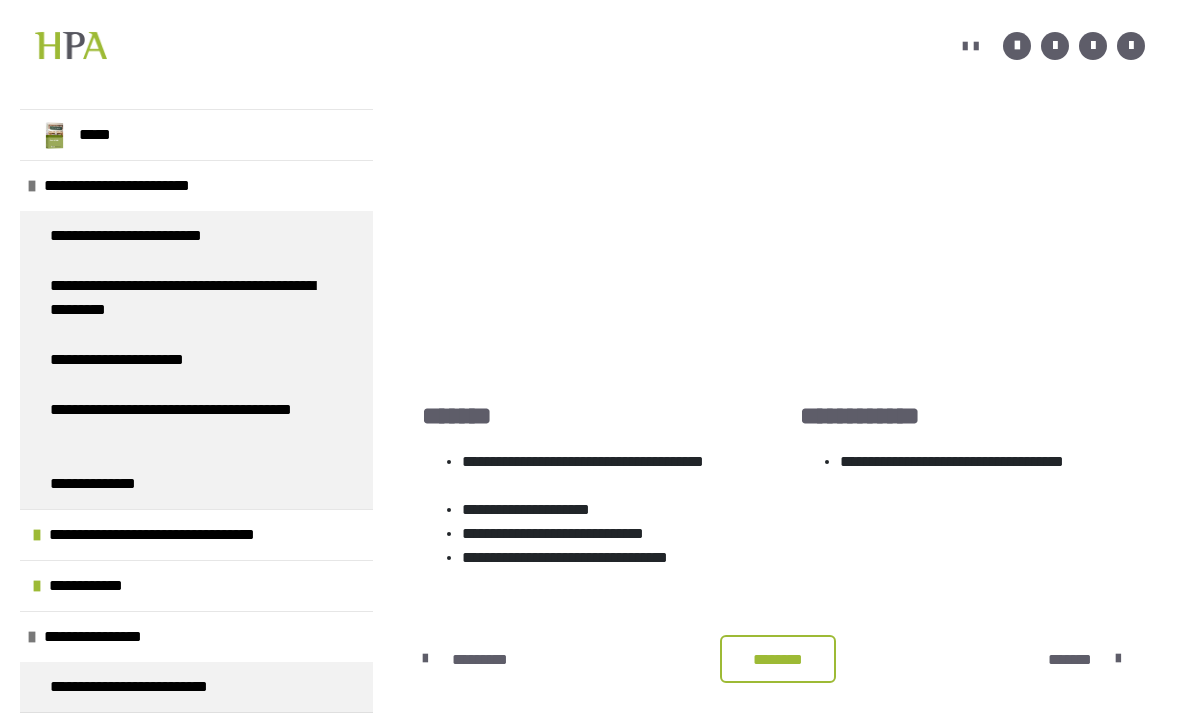 click on "**********" at bounding box center [140, 186] 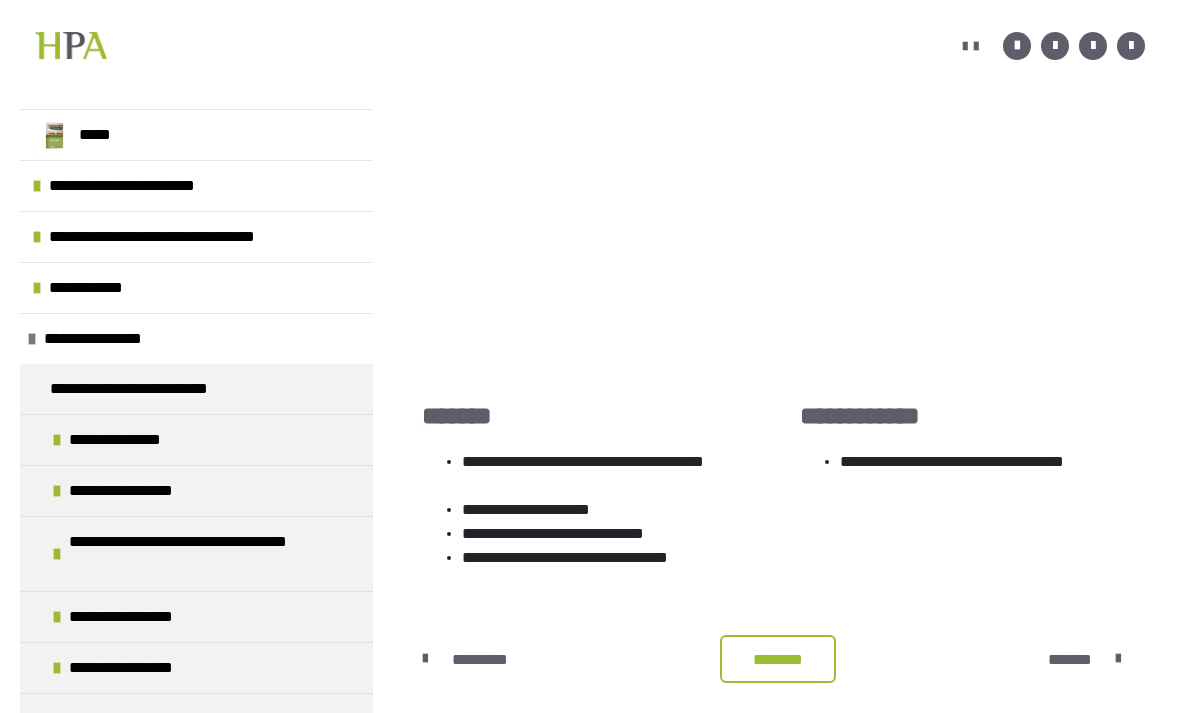 click on "**********" at bounding box center [116, 339] 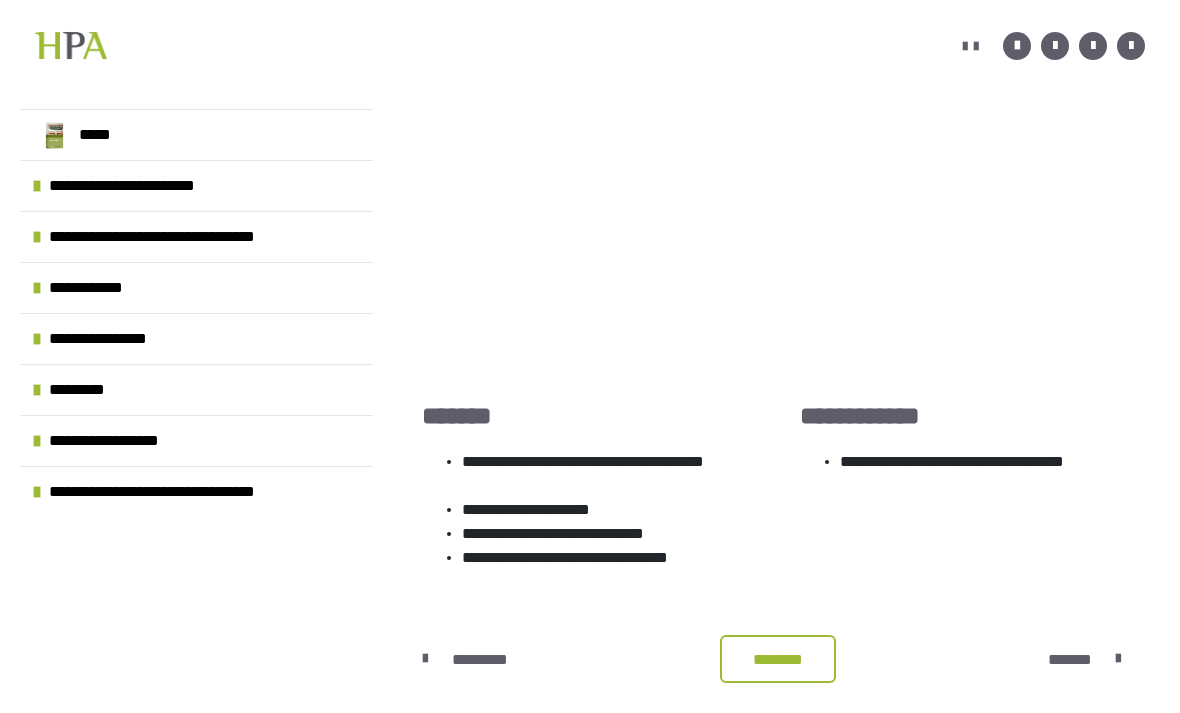 click on "********" at bounding box center [778, 660] 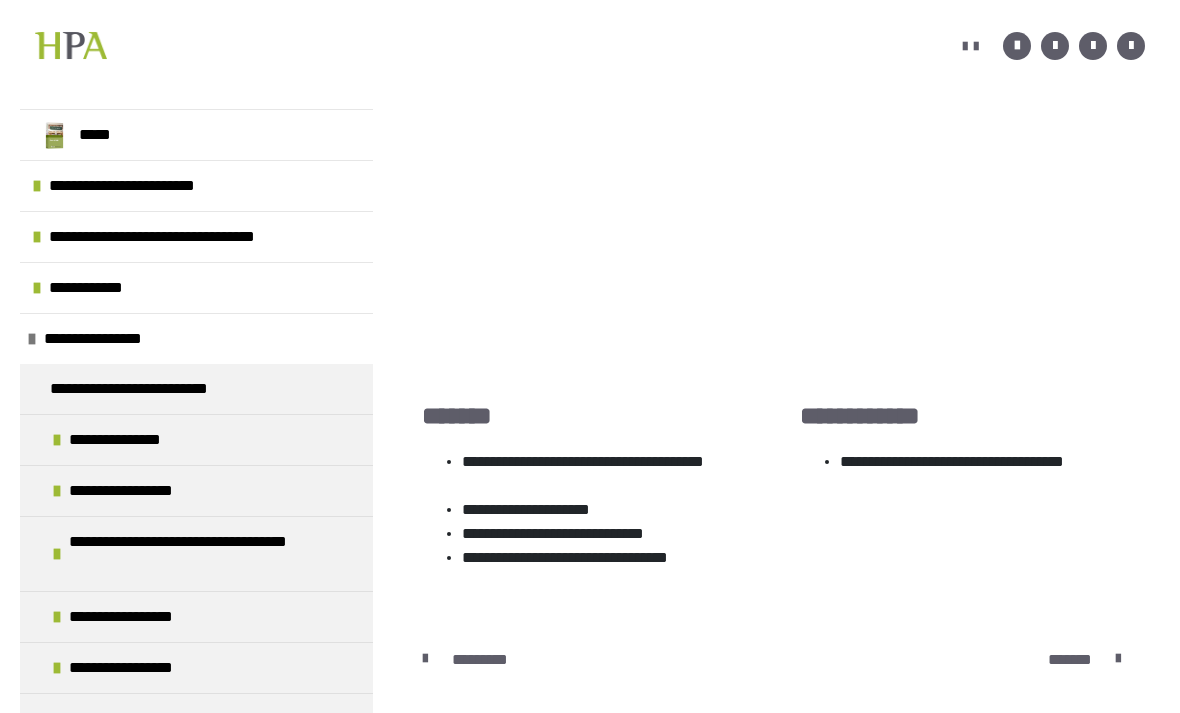 click at bounding box center [71, 46] 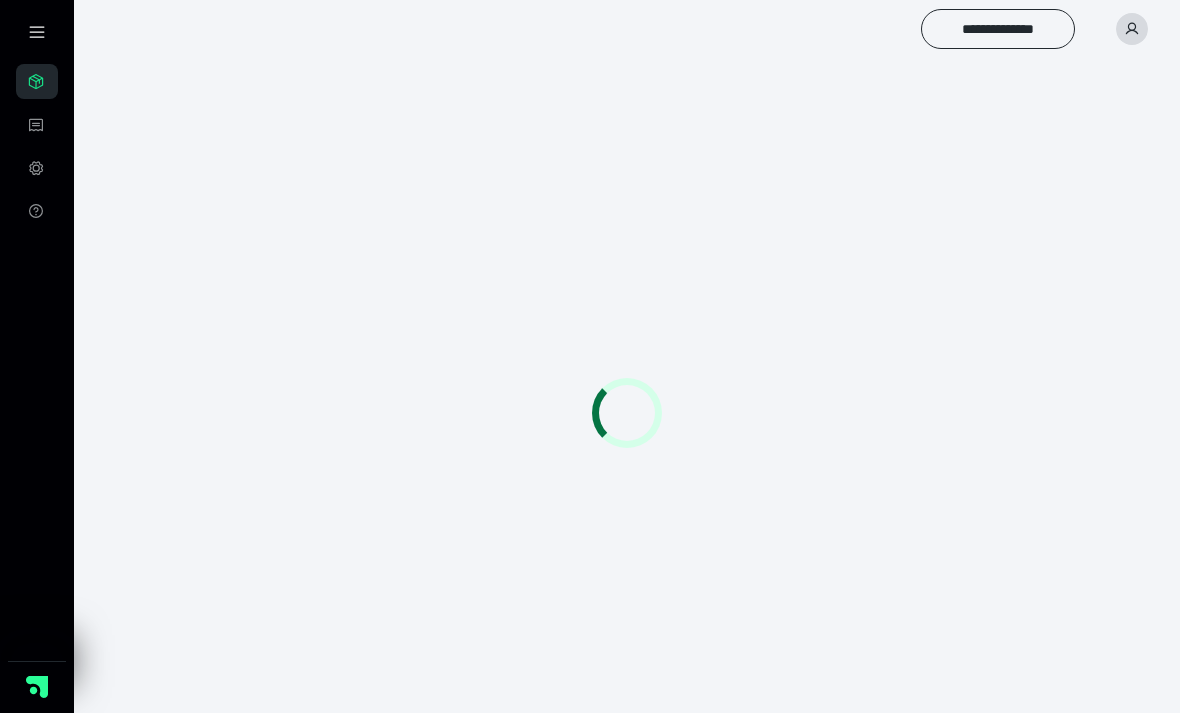scroll, scrollTop: 0, scrollLeft: 0, axis: both 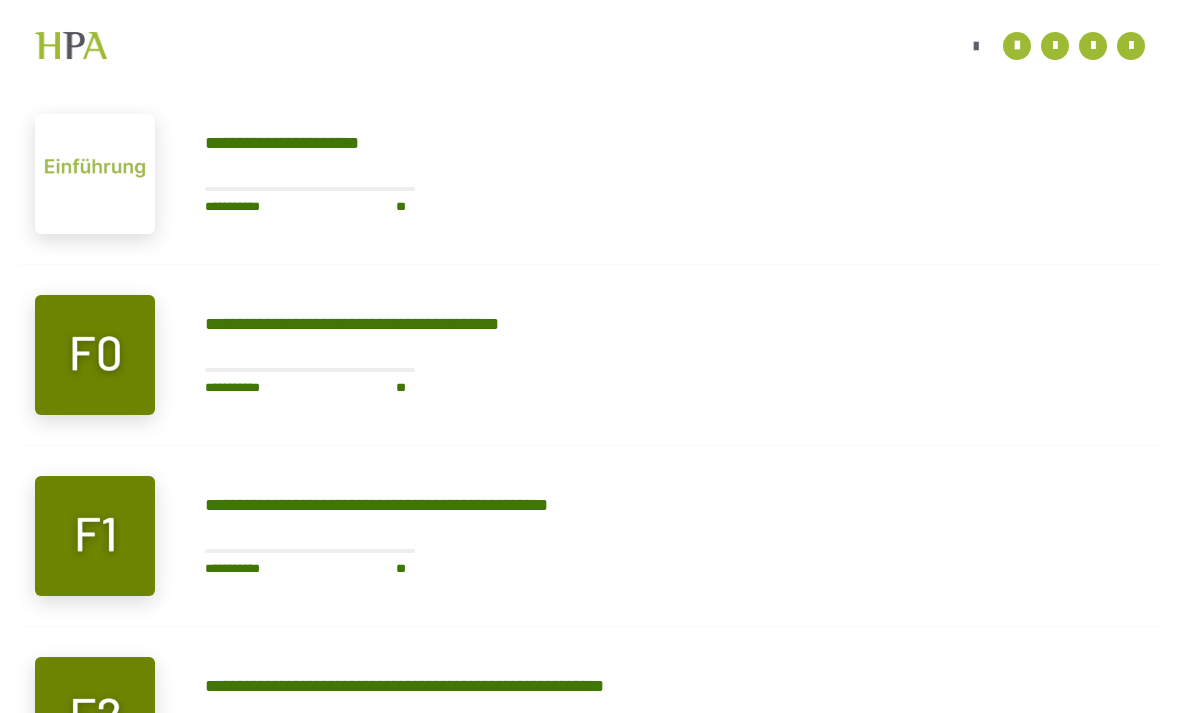 click at bounding box center (95, 174) 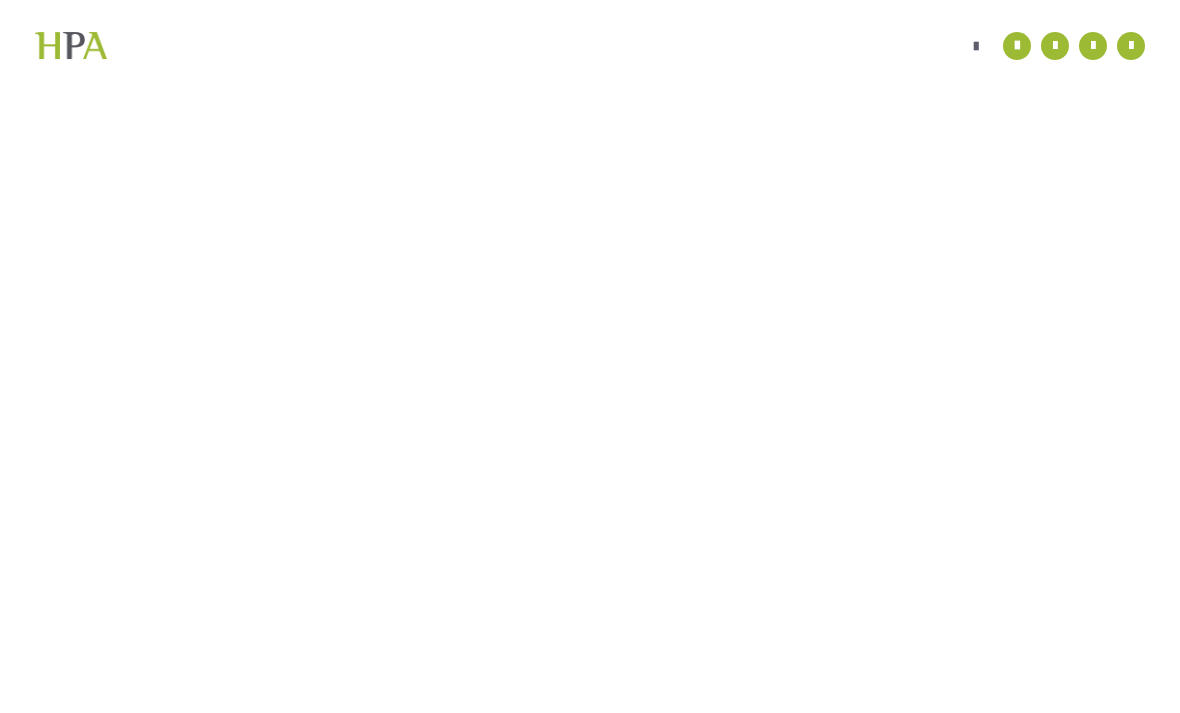 scroll, scrollTop: 56, scrollLeft: 0, axis: vertical 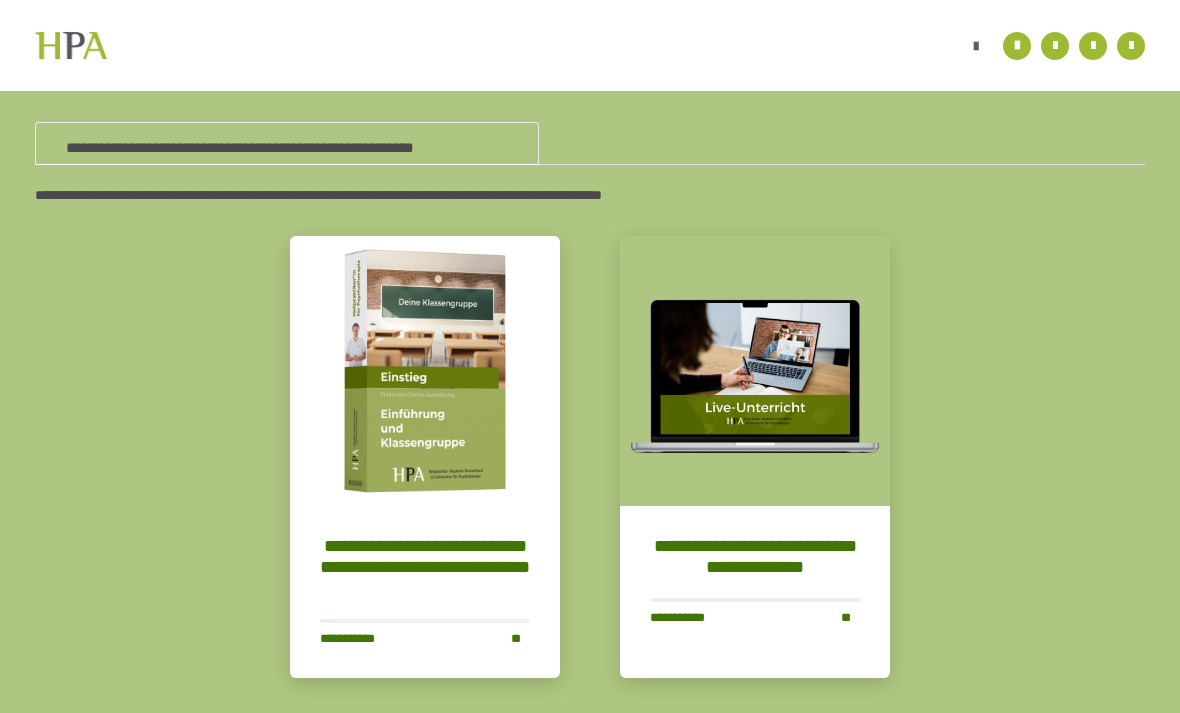 click at bounding box center [425, 371] 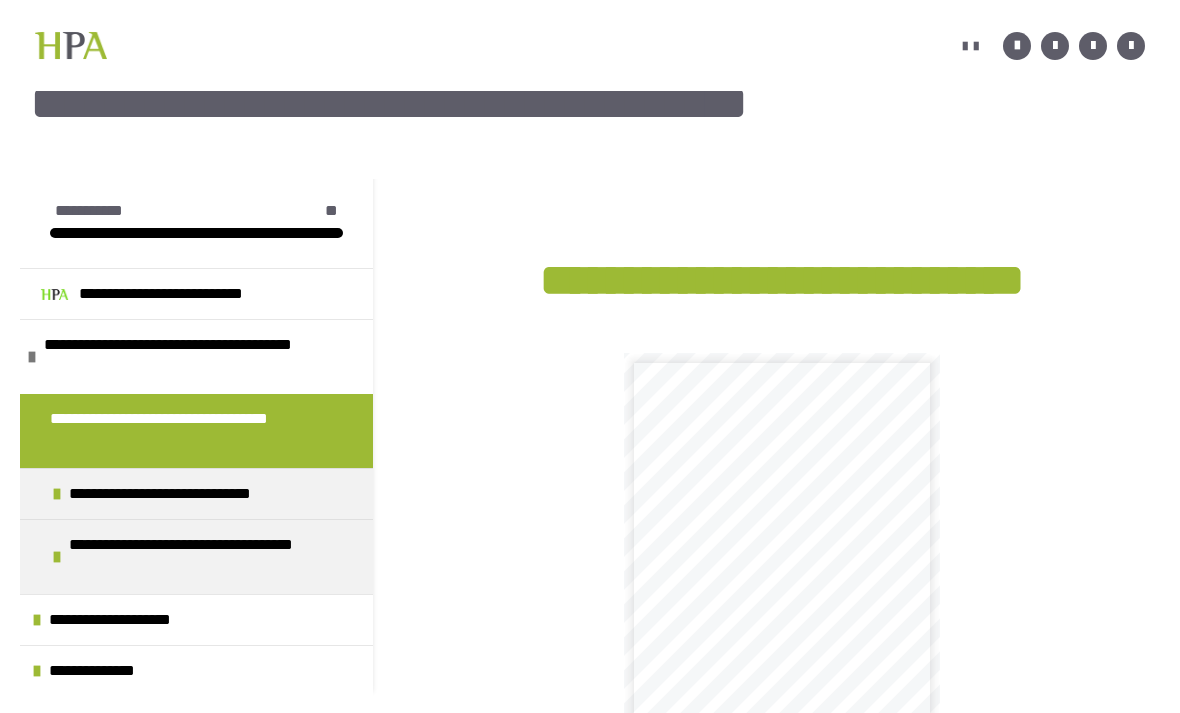 scroll, scrollTop: 211, scrollLeft: 0, axis: vertical 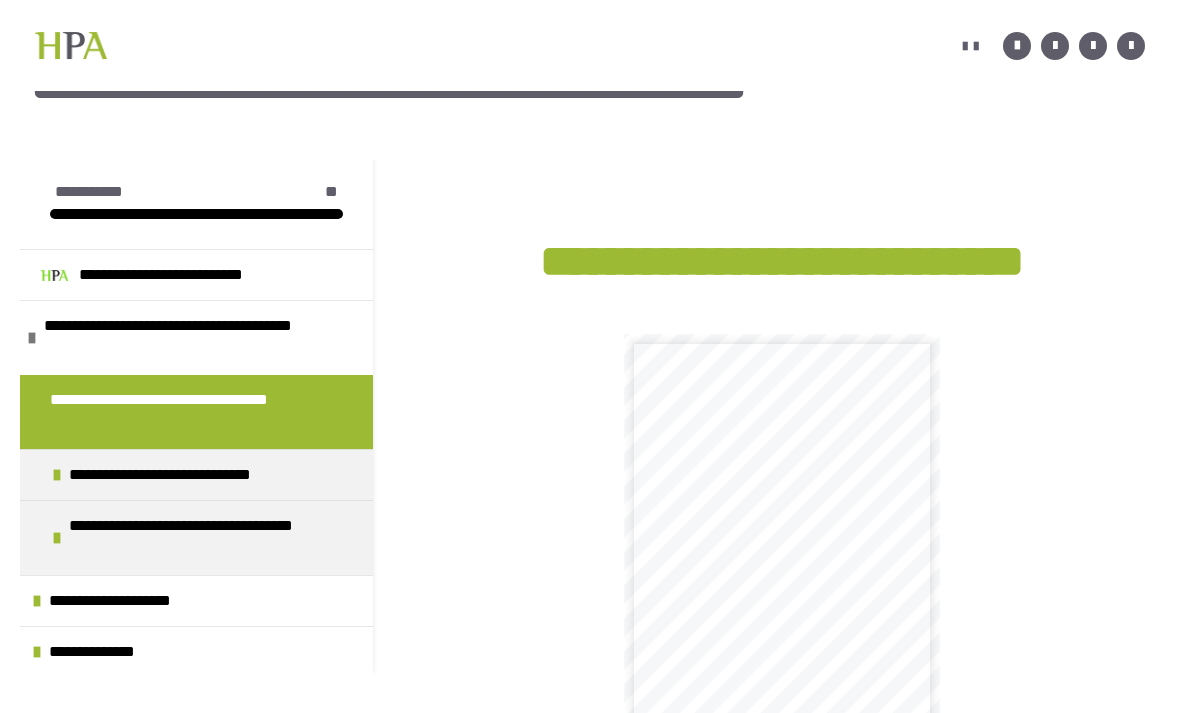 click on "**********" at bounding box center [196, 600] 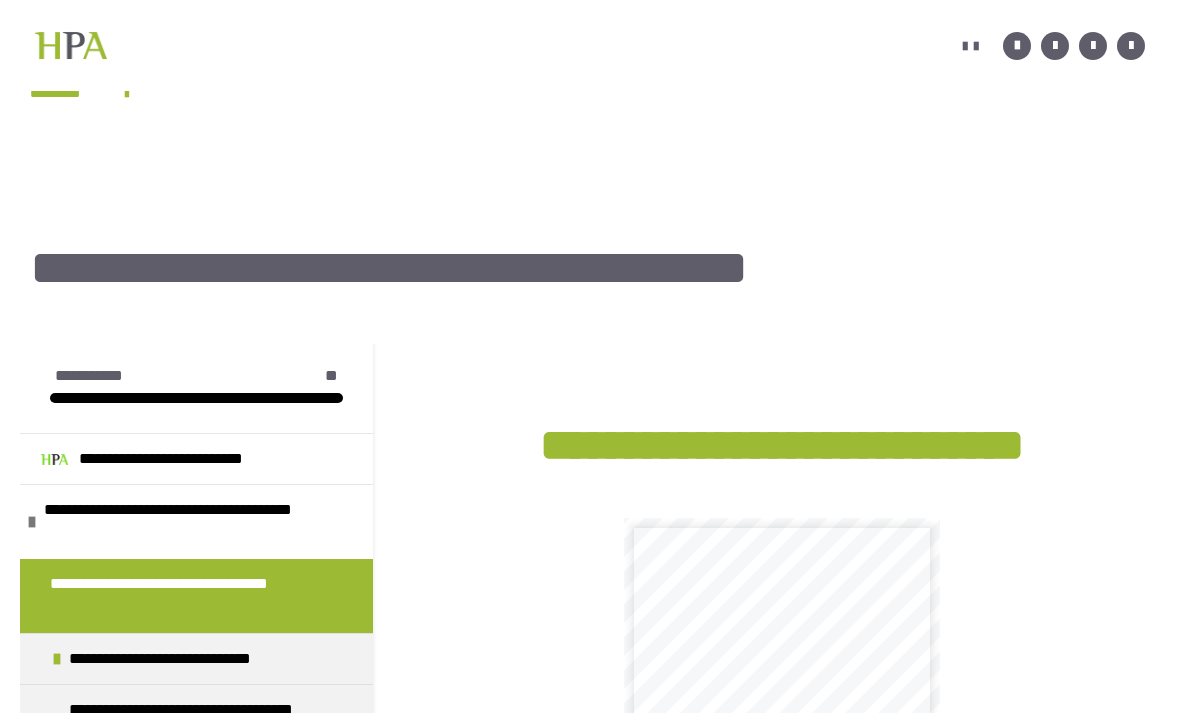scroll, scrollTop: 0, scrollLeft: 0, axis: both 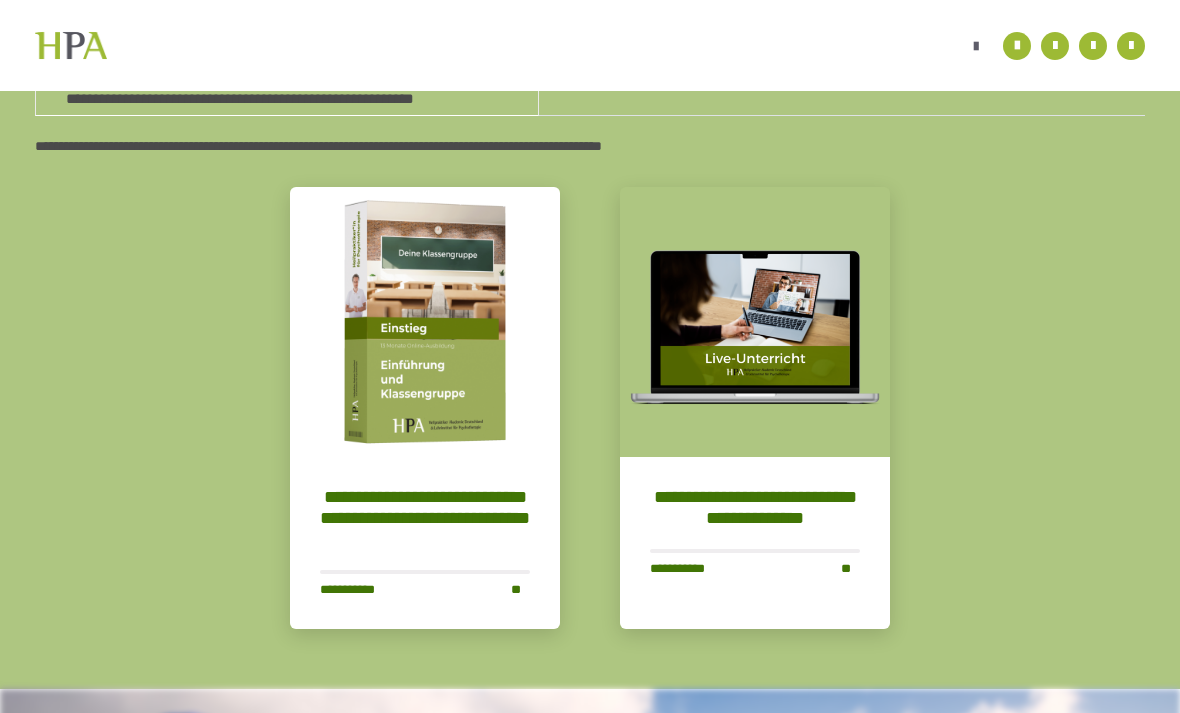 click at bounding box center (755, 322) 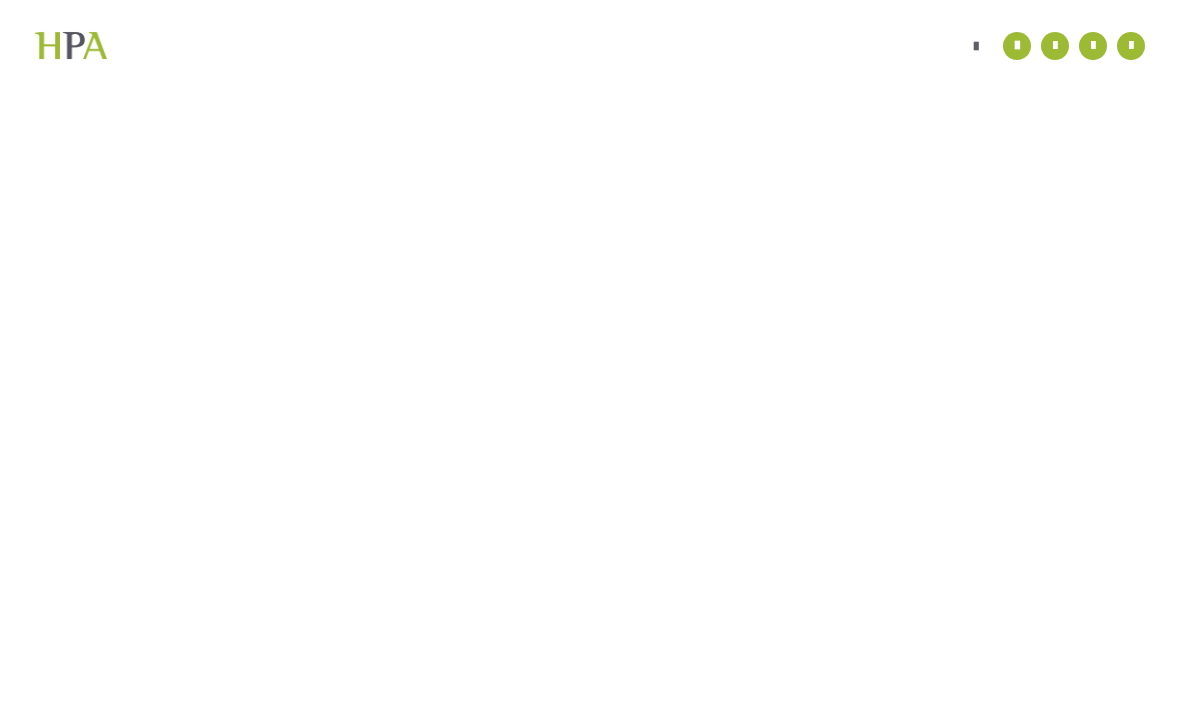 scroll, scrollTop: 56, scrollLeft: 0, axis: vertical 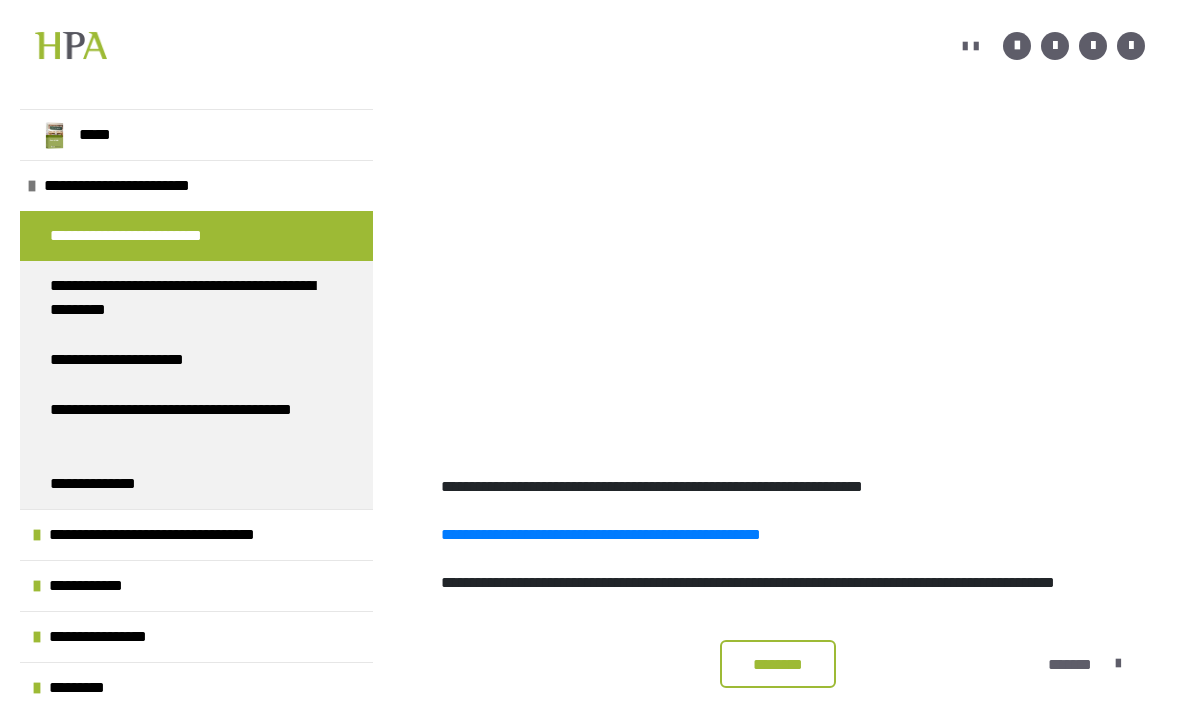 click on "**********" at bounding box center (140, 186) 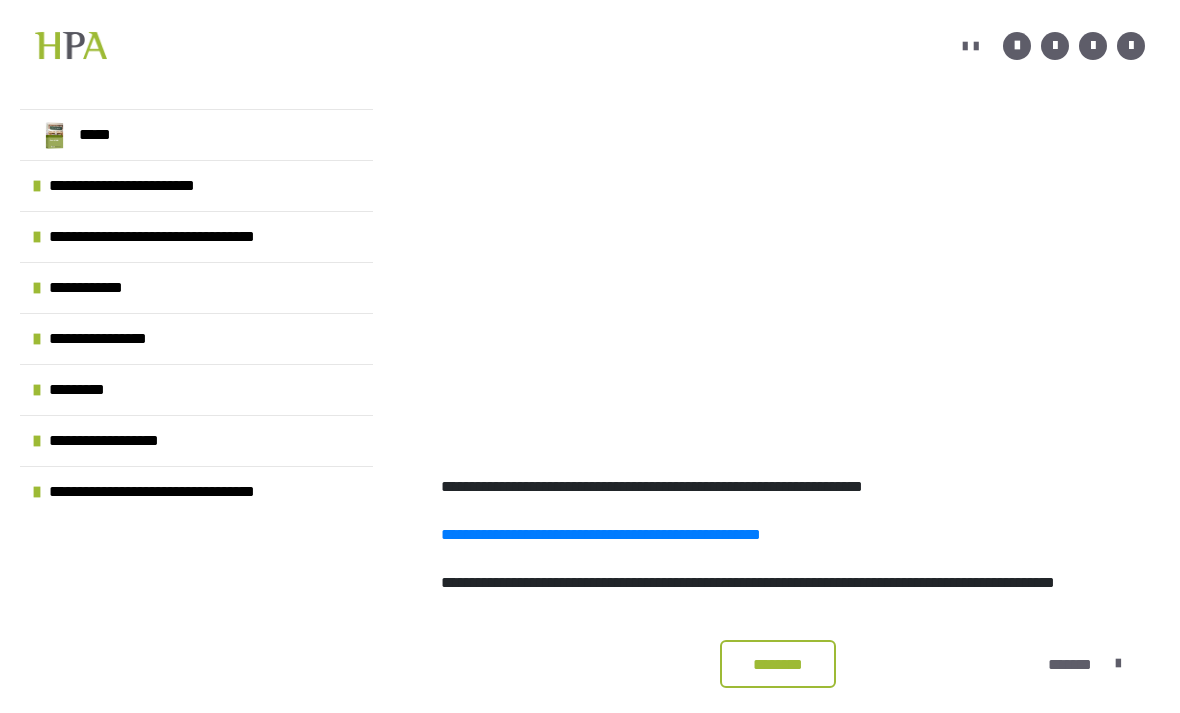 click on "**********" at bounding box center (145, 186) 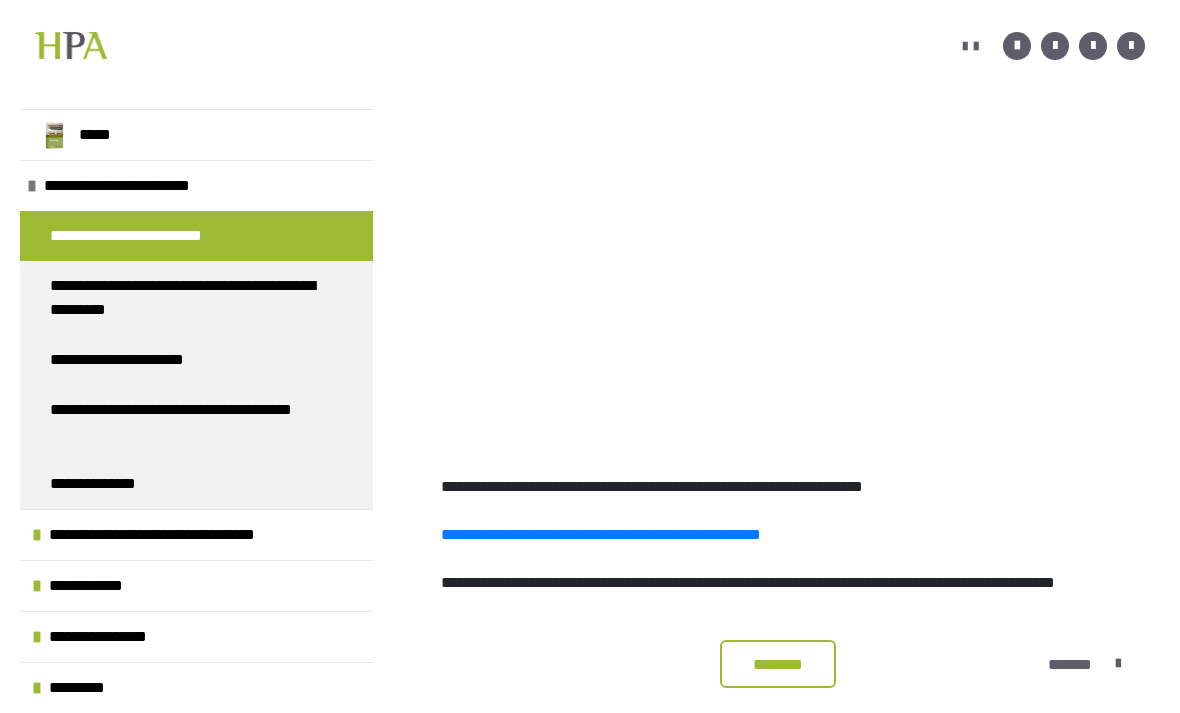 click on "**********" at bounding box center (140, 186) 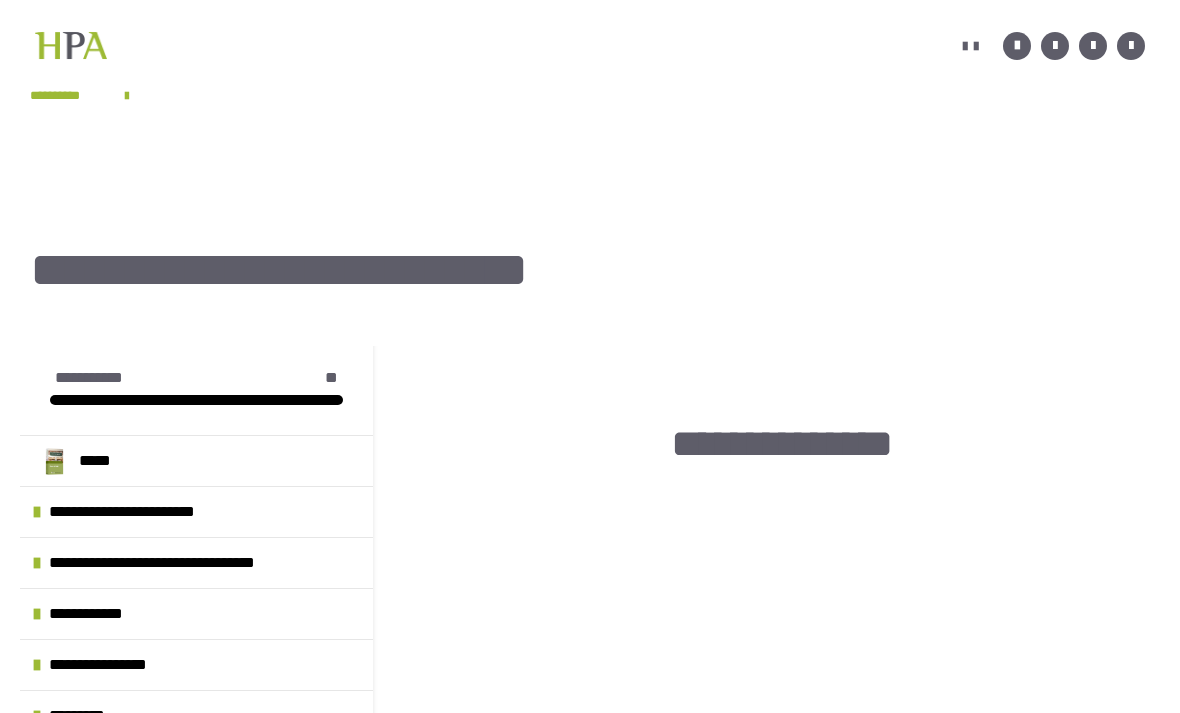 scroll, scrollTop: 0, scrollLeft: 0, axis: both 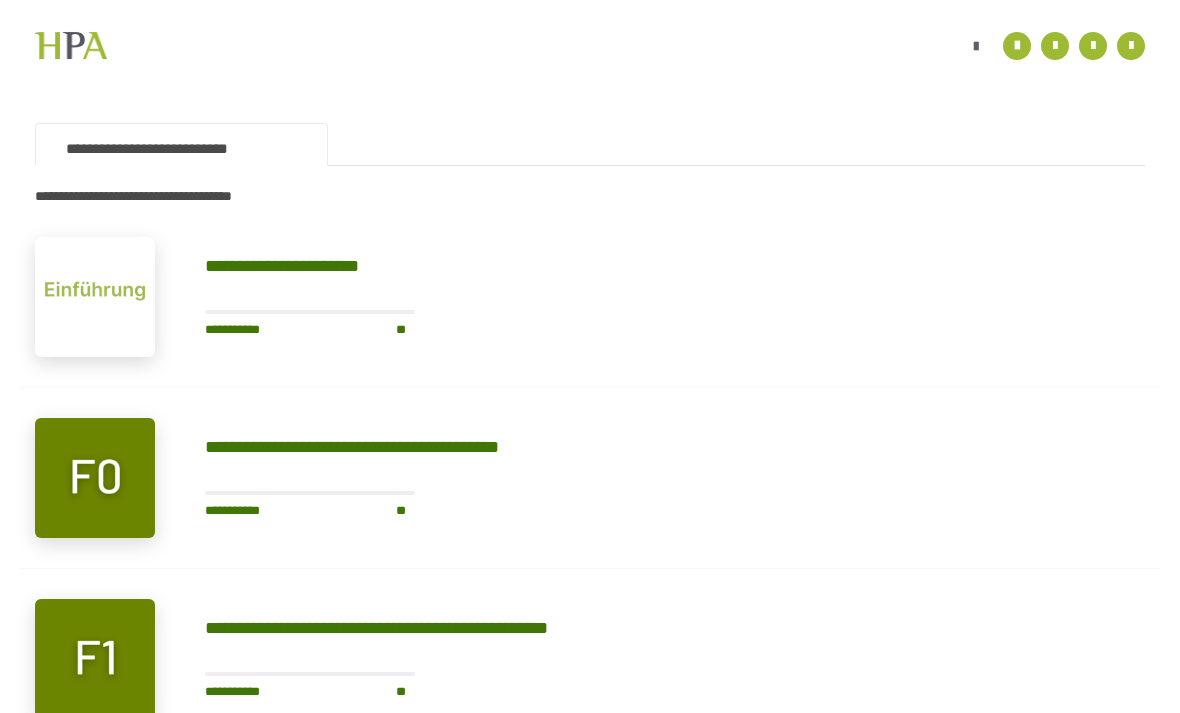 click at bounding box center [95, 297] 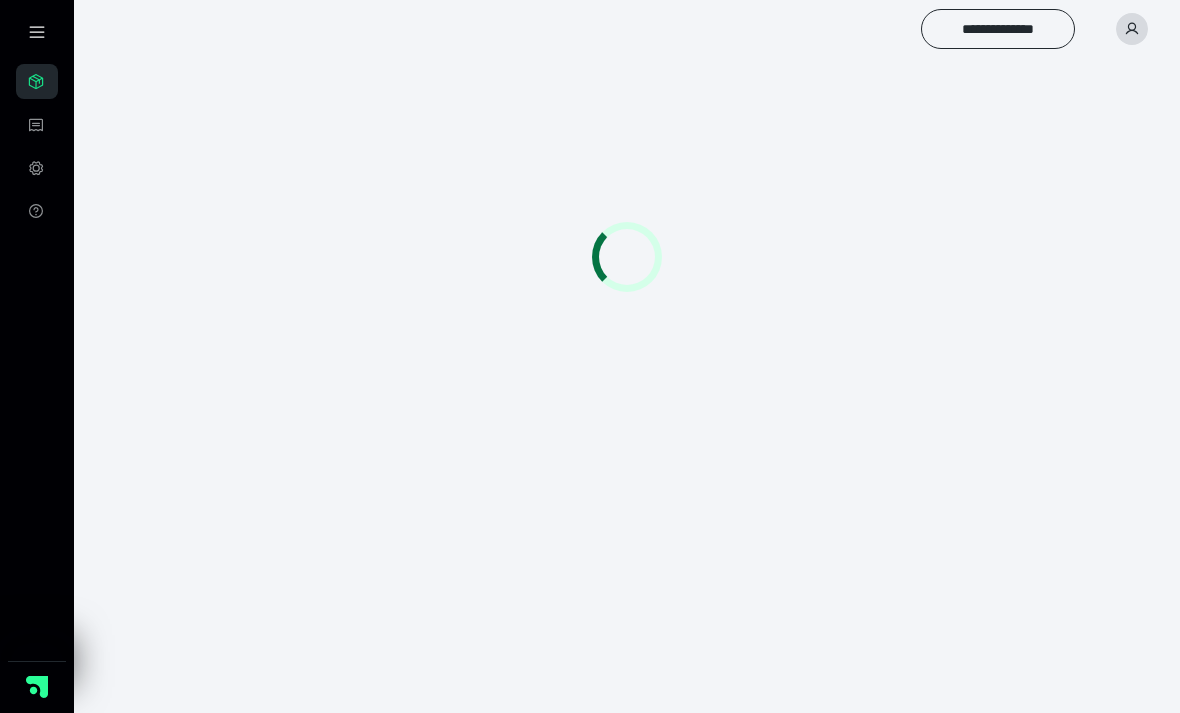 scroll, scrollTop: 56, scrollLeft: 0, axis: vertical 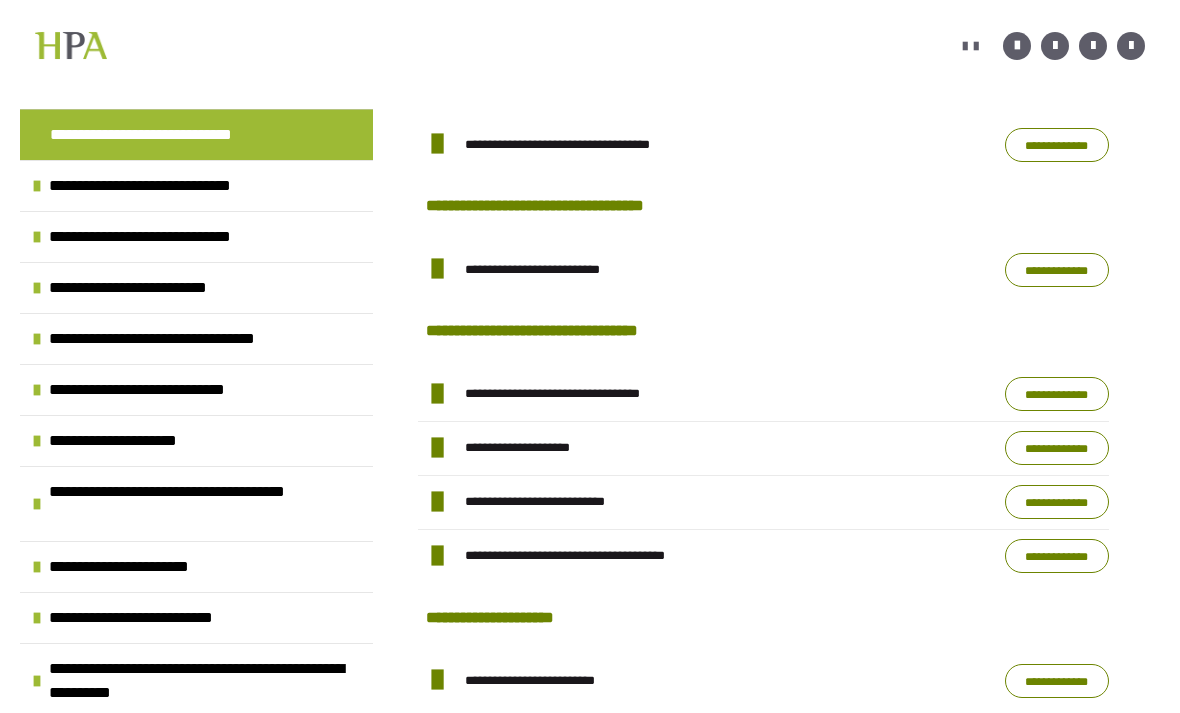 click on "**********" at bounding box center [160, 390] 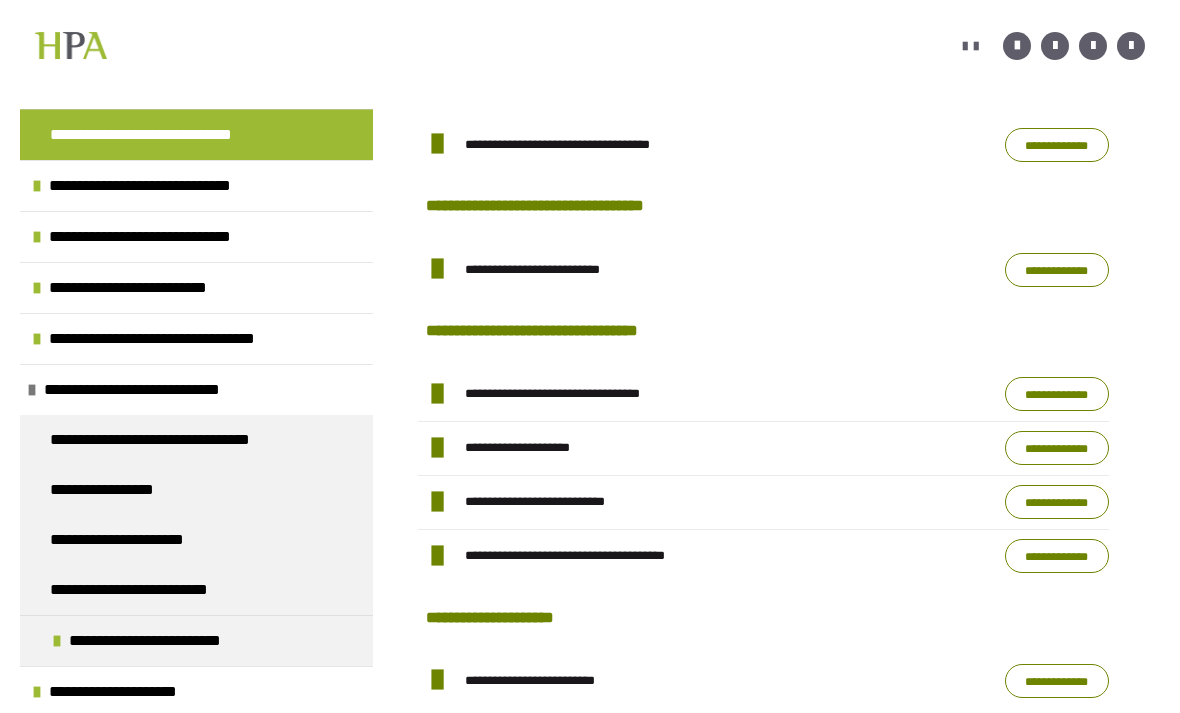 click on "**********" at bounding box center (155, 390) 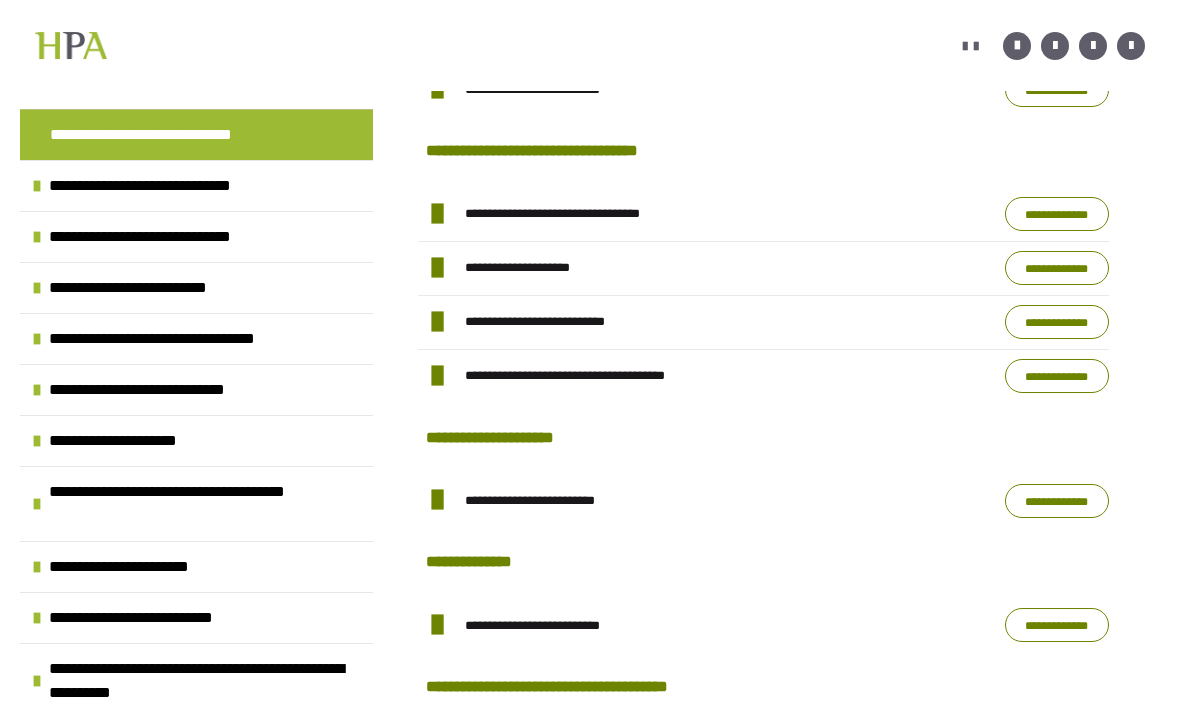 scroll, scrollTop: 782, scrollLeft: 0, axis: vertical 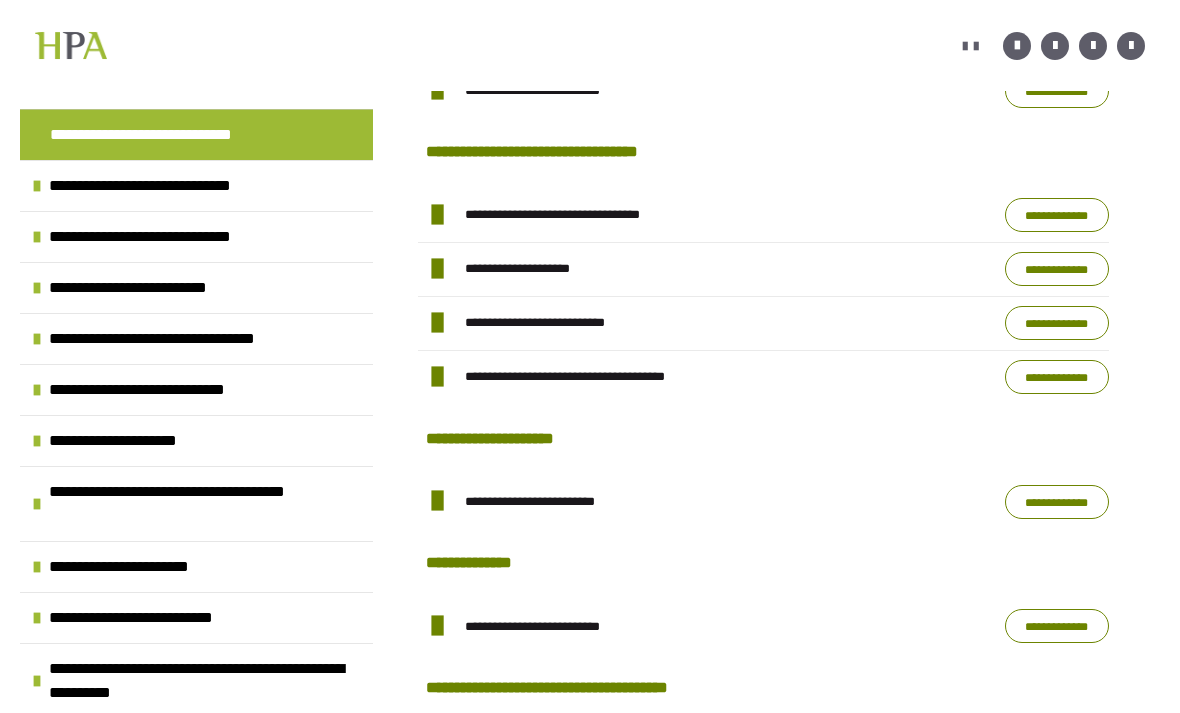 click on "**********" at bounding box center [147, 567] 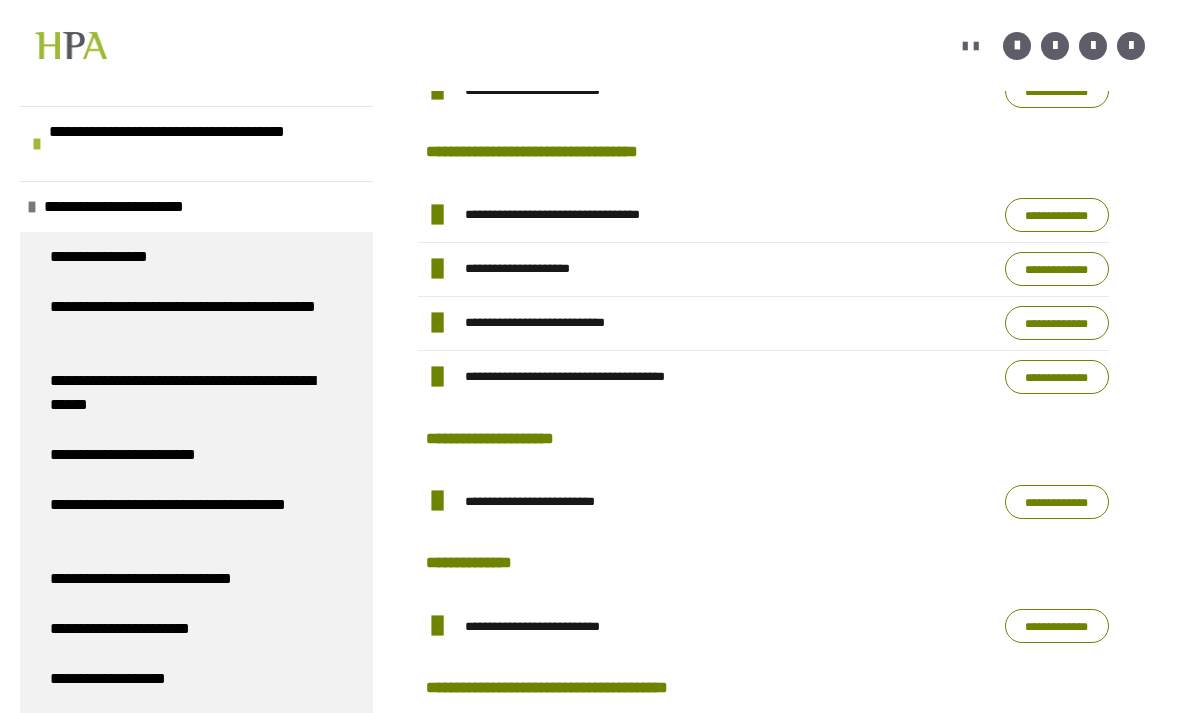 scroll, scrollTop: 358, scrollLeft: 0, axis: vertical 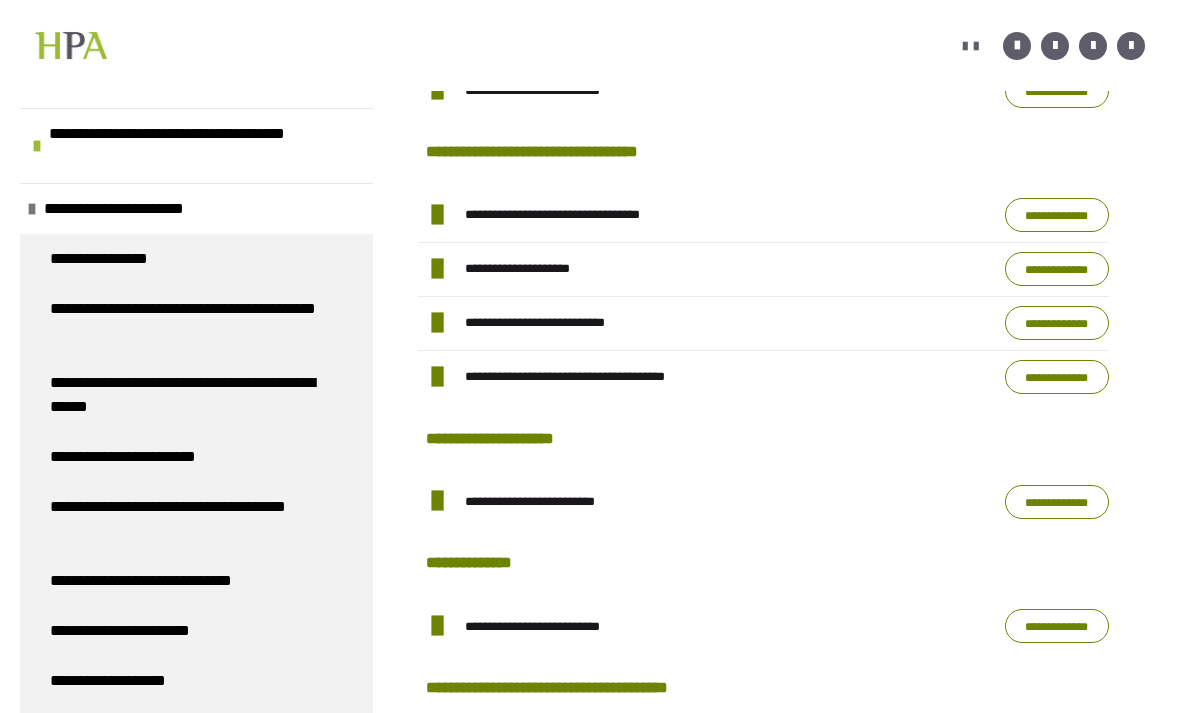 click on "**********" at bounding box center (121, 259) 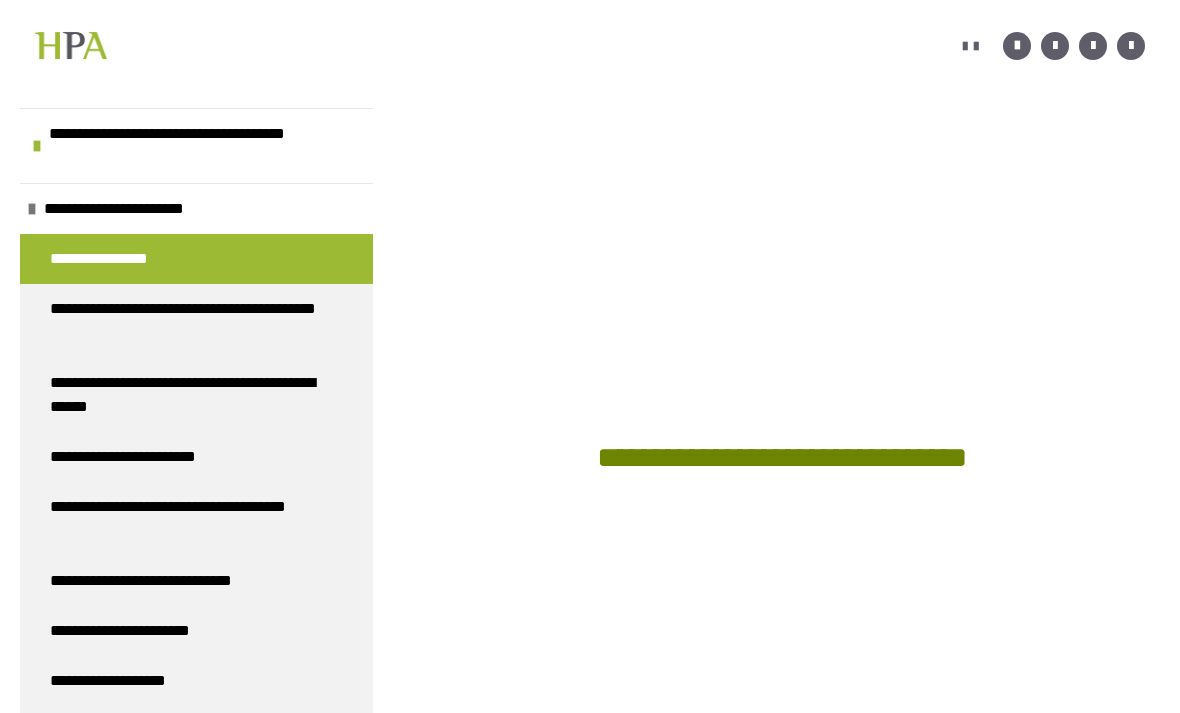scroll, scrollTop: 596, scrollLeft: 0, axis: vertical 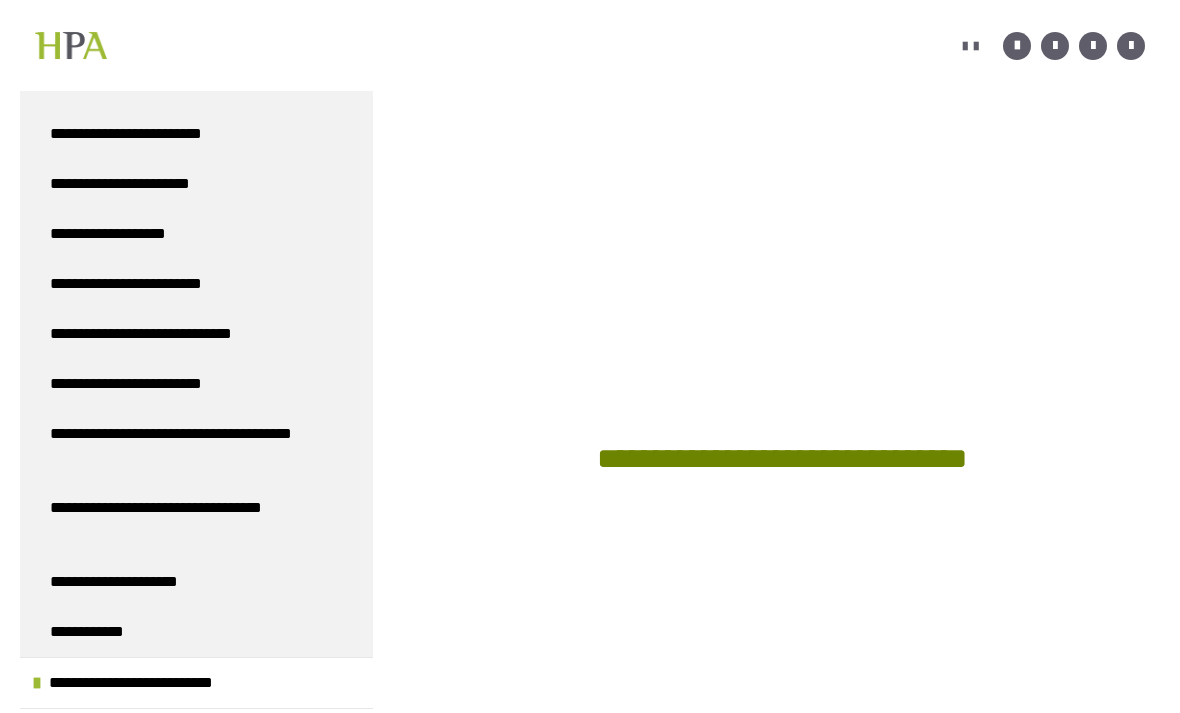 click on "**********" at bounding box center (162, 683) 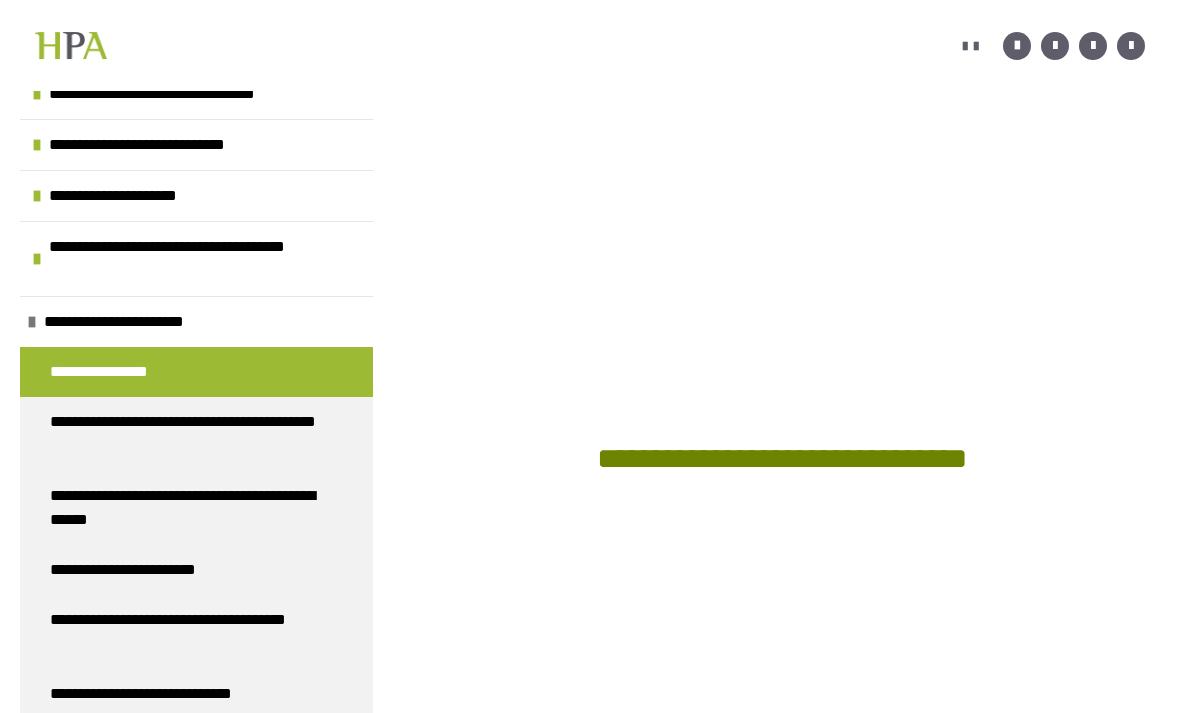 scroll, scrollTop: 244, scrollLeft: 0, axis: vertical 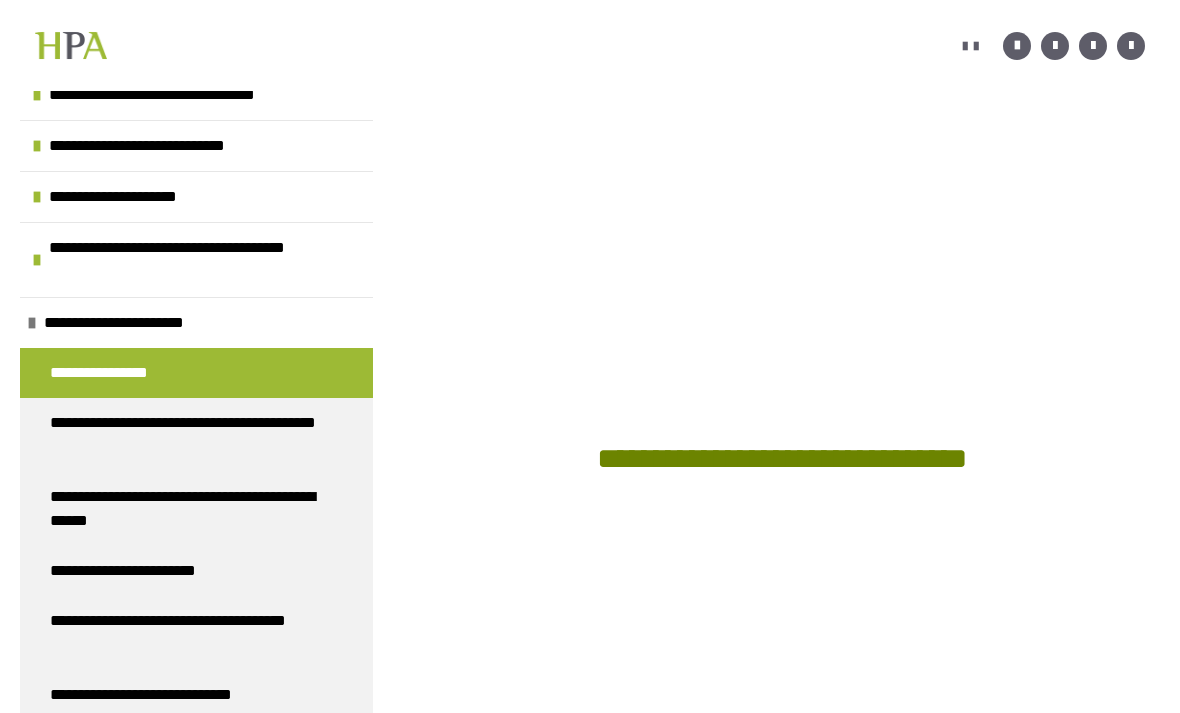 click on "**********" at bounding box center (142, 323) 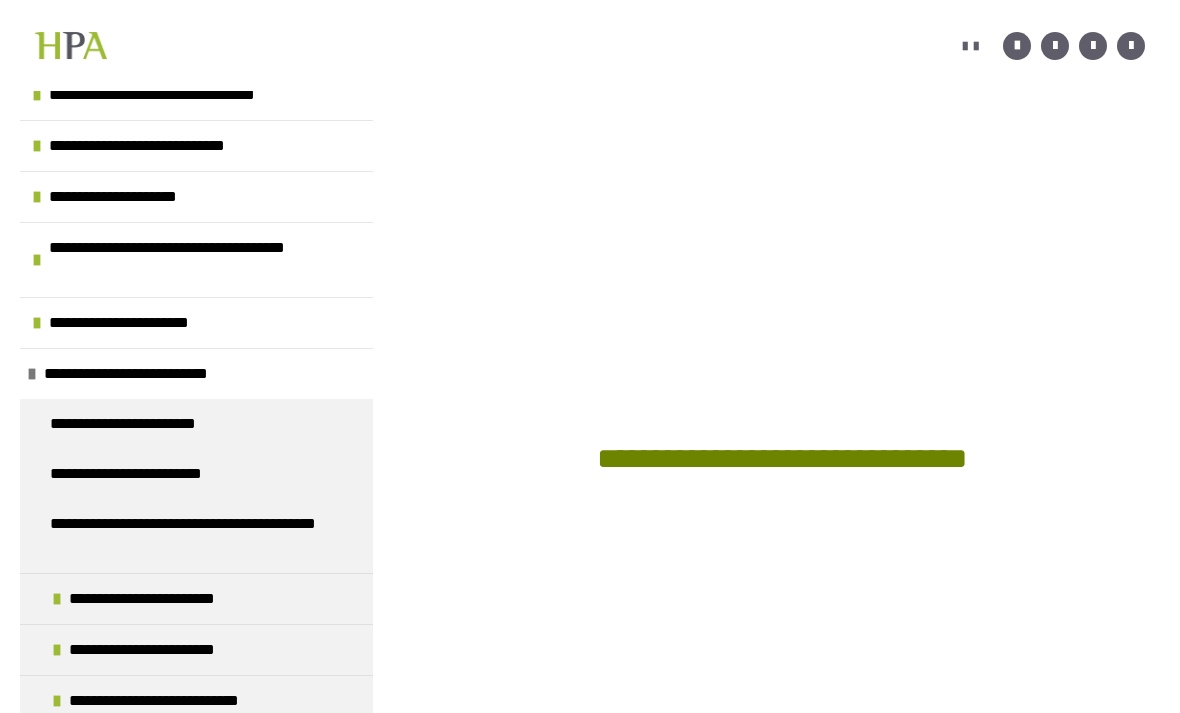 click on "**********" at bounding box center [196, 322] 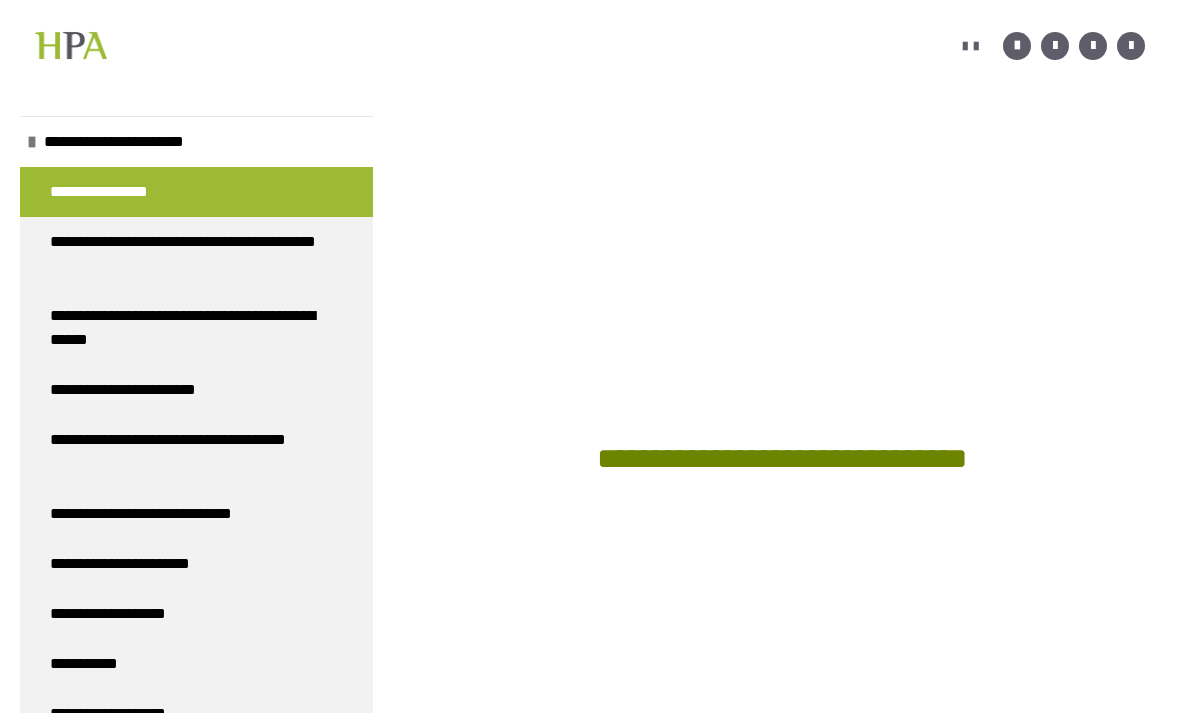 scroll, scrollTop: 405, scrollLeft: 0, axis: vertical 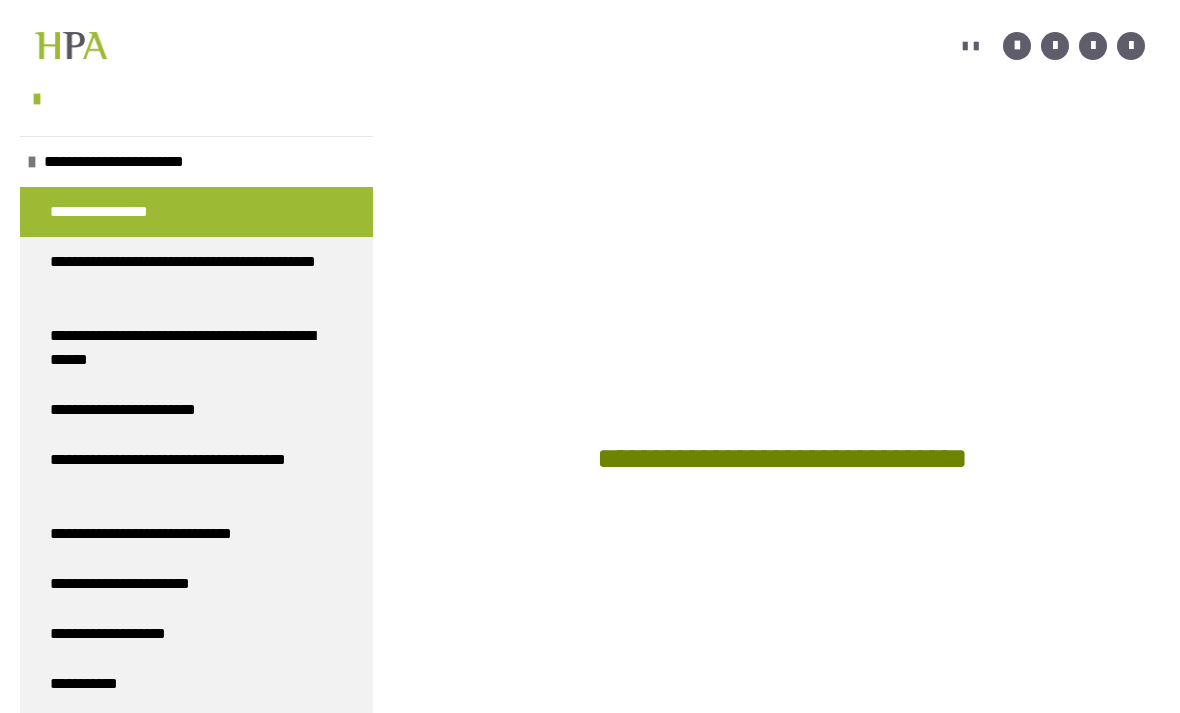 click on "**********" at bounding box center [188, 348] 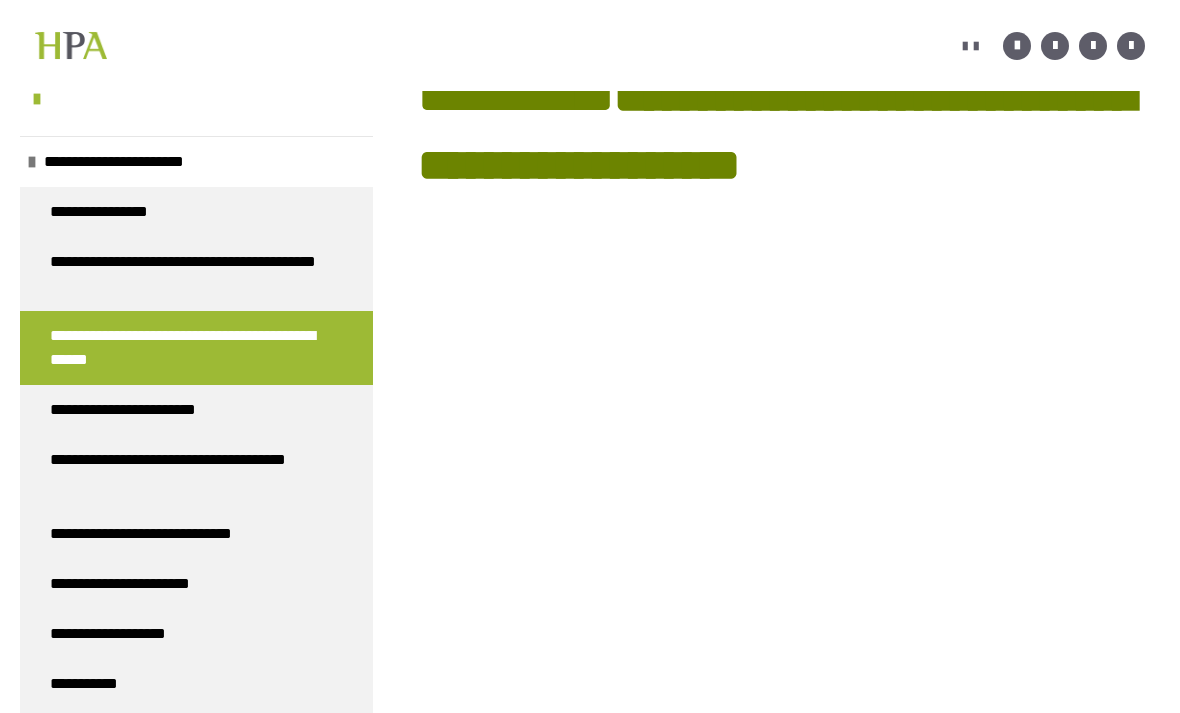 click on "**********" at bounding box center (135, 410) 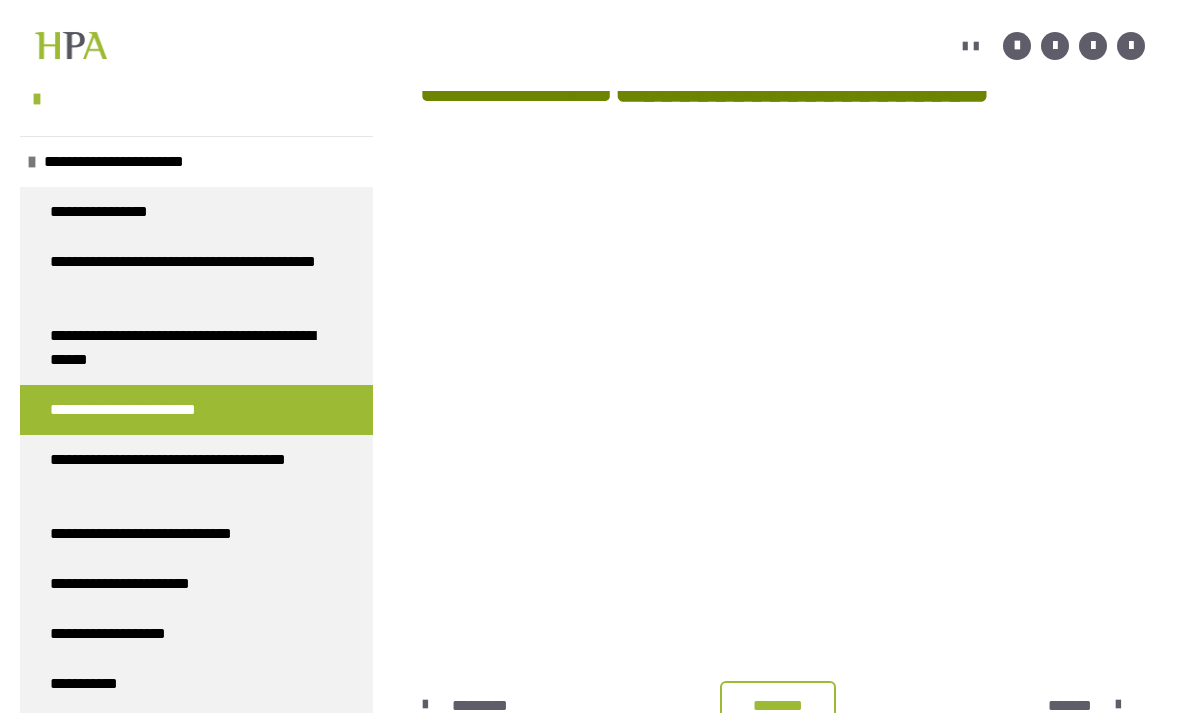 scroll, scrollTop: 426, scrollLeft: 0, axis: vertical 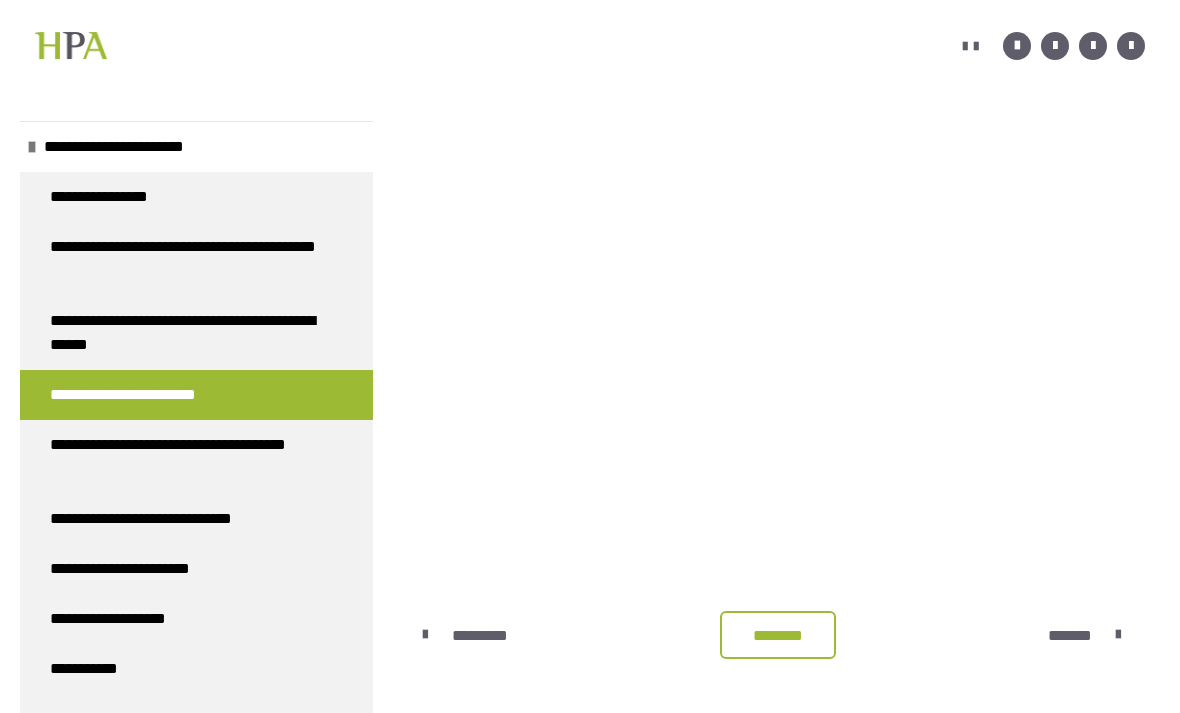 click on "**********" at bounding box center [188, 457] 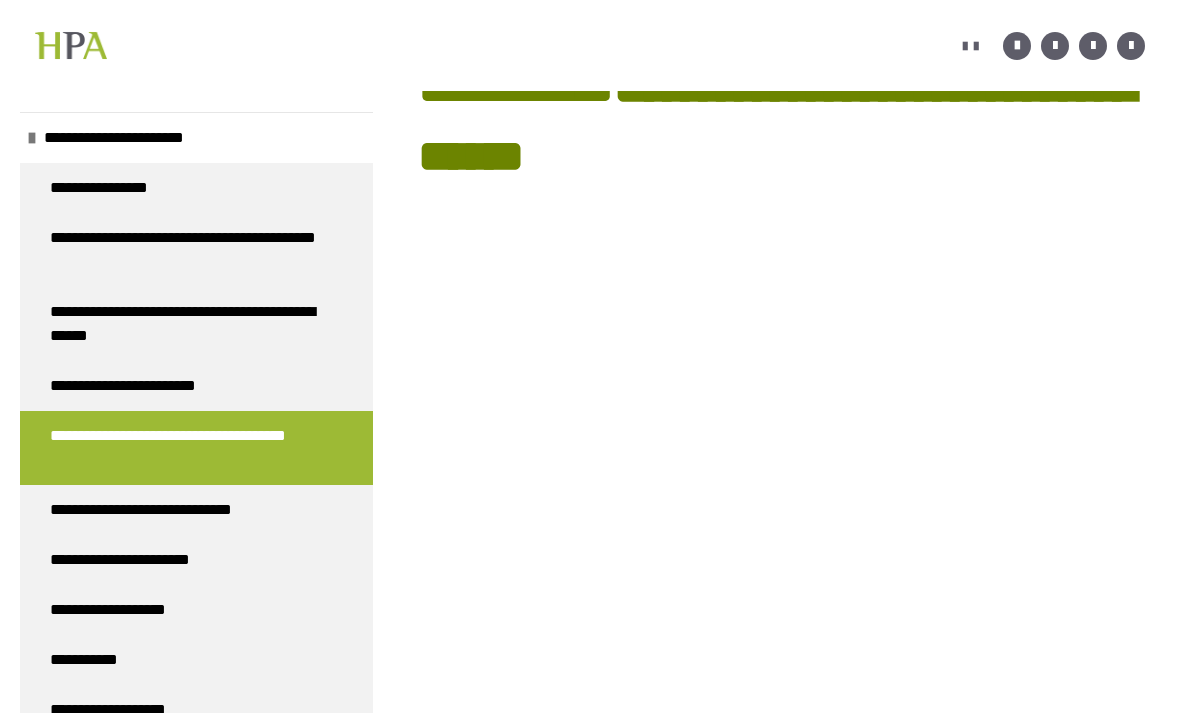 scroll, scrollTop: 428, scrollLeft: 0, axis: vertical 